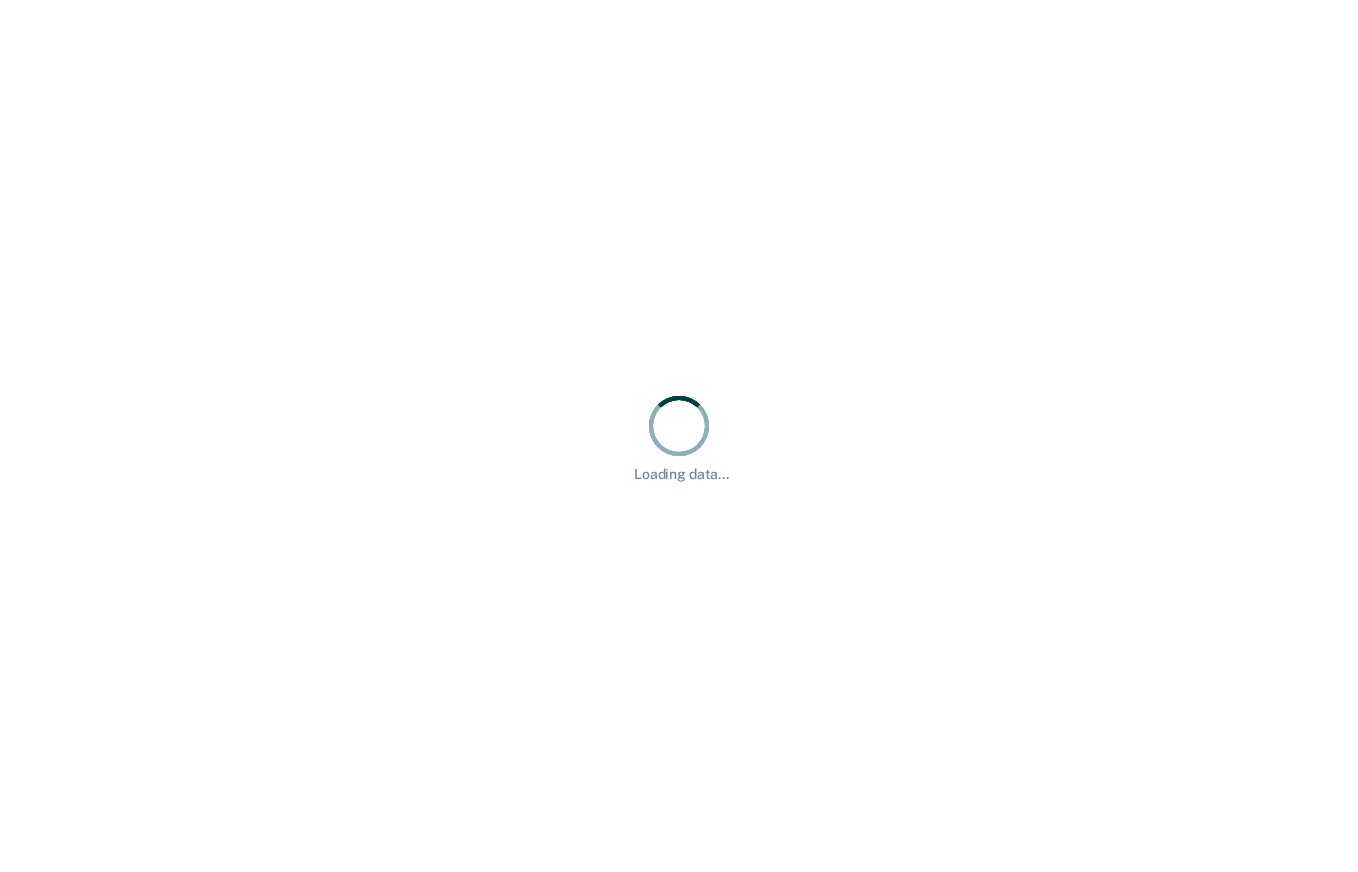 scroll, scrollTop: 0, scrollLeft: 0, axis: both 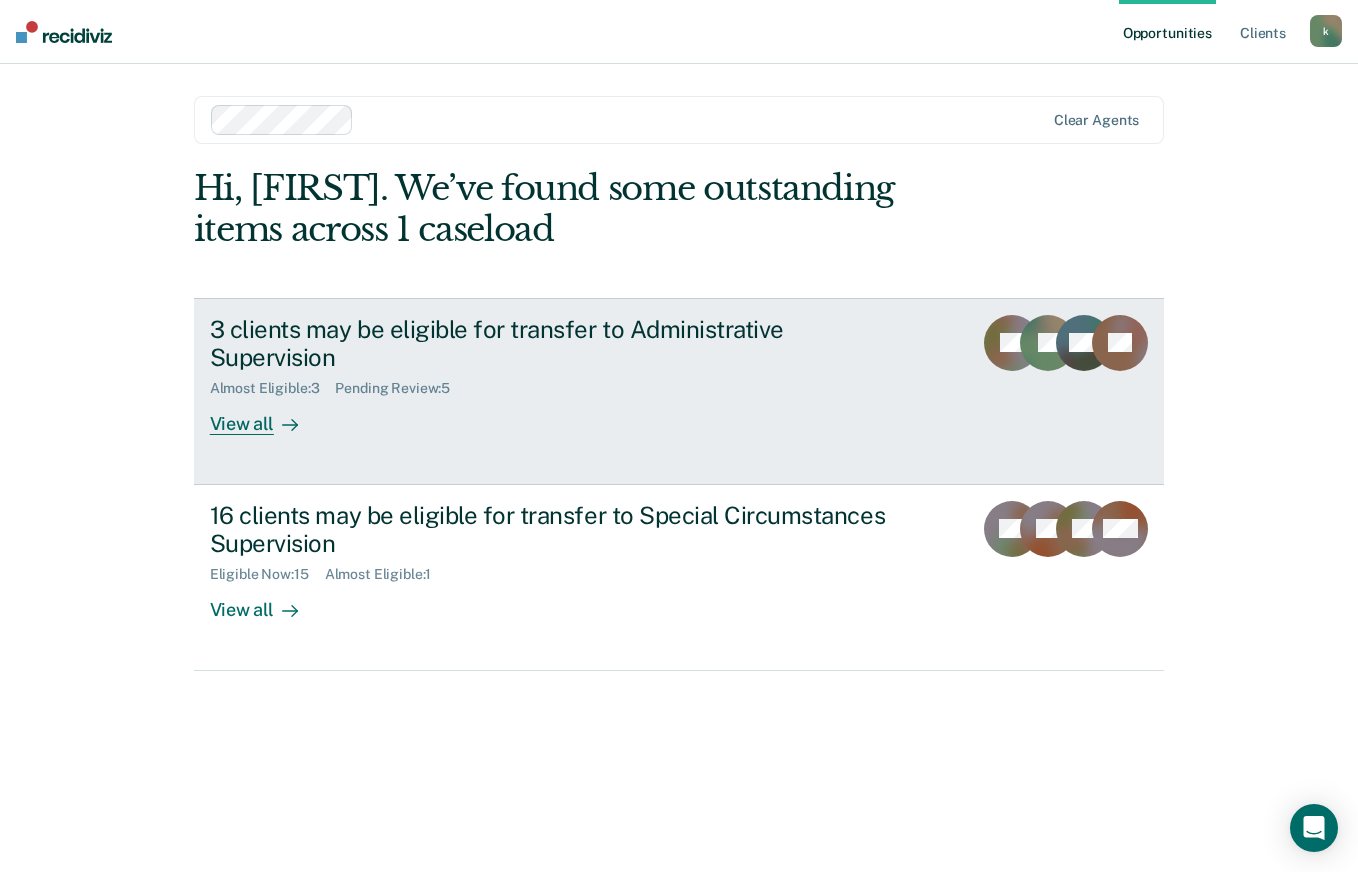 click on "3 clients may be eligible for transfer to Administrative Supervision Almost Eligible :  3 Pending Review :  5 View all   LD JD SW TS" at bounding box center [679, 391] 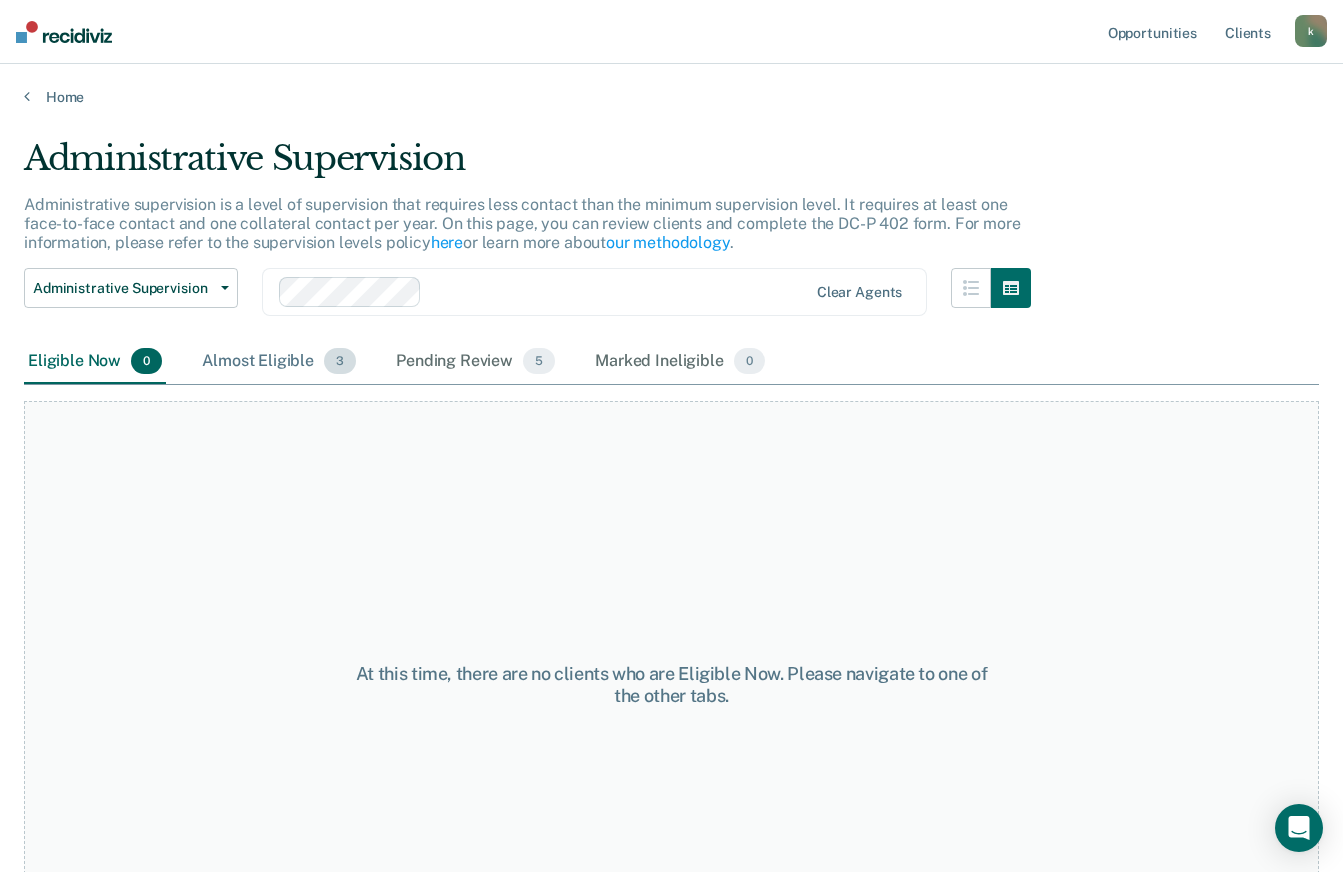click on "Almost Eligible 3" at bounding box center [279, 362] 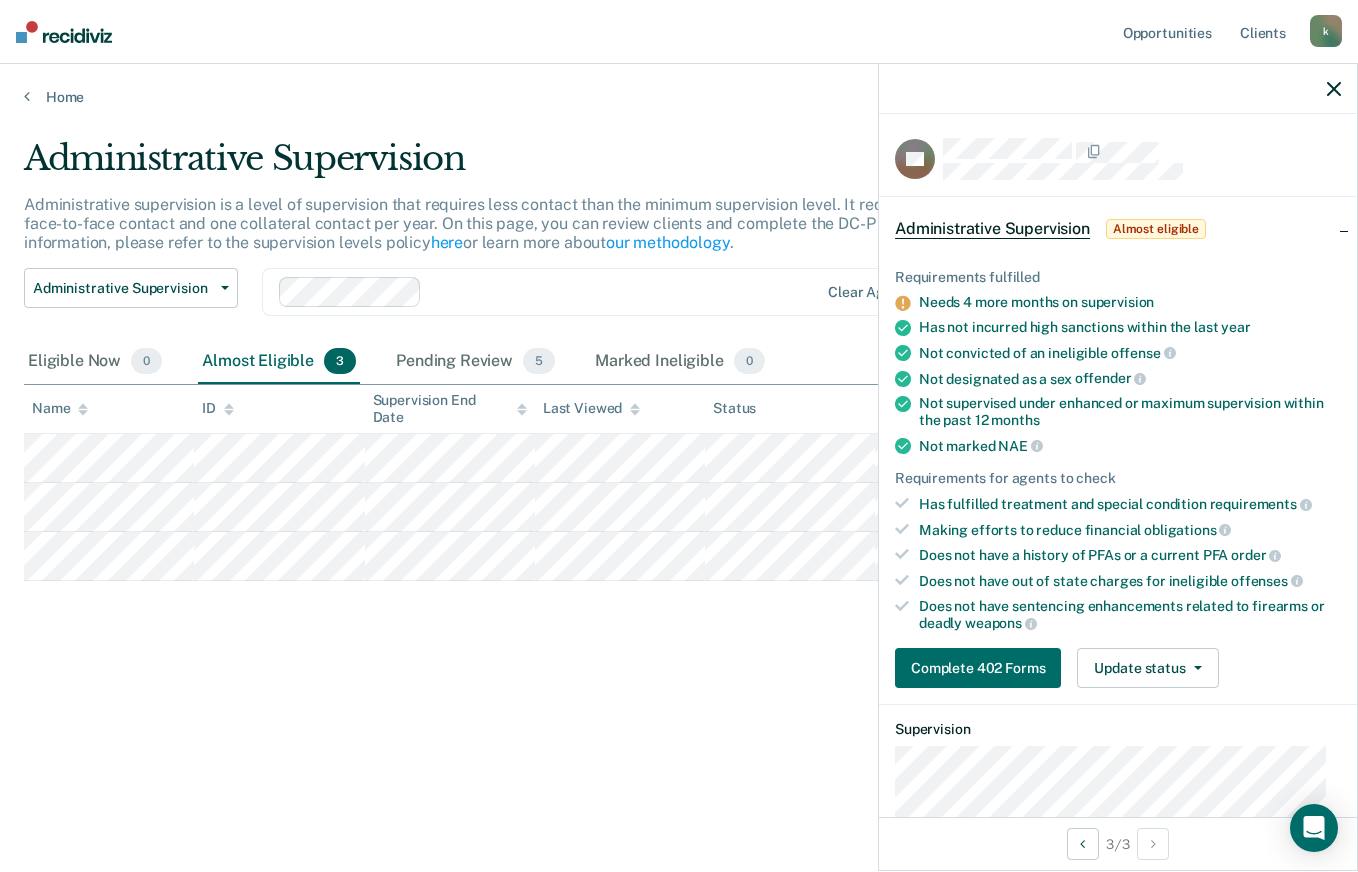 click 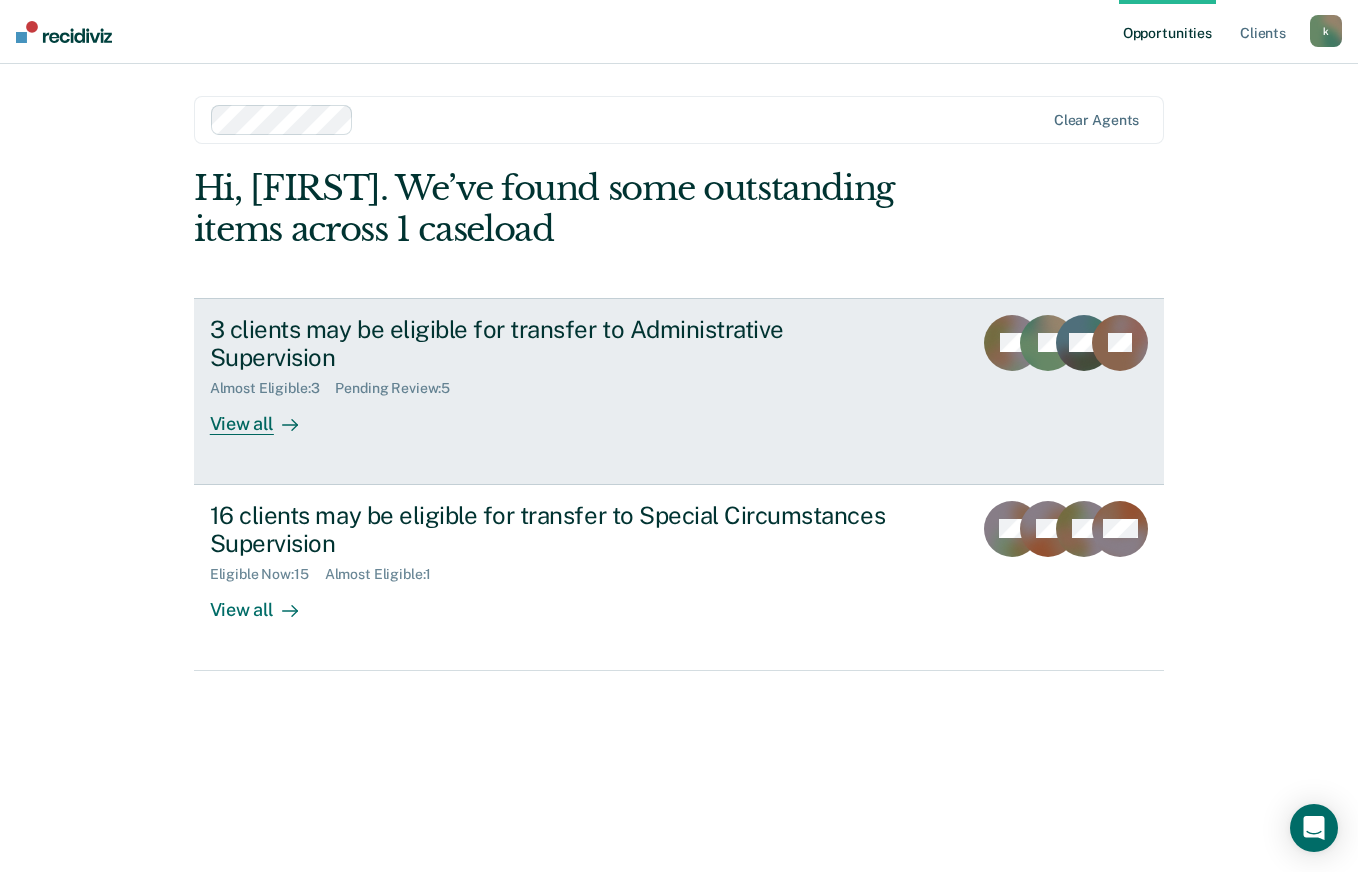 click on "Almost Eligible :  3 Pending Review :  5" at bounding box center [561, 384] 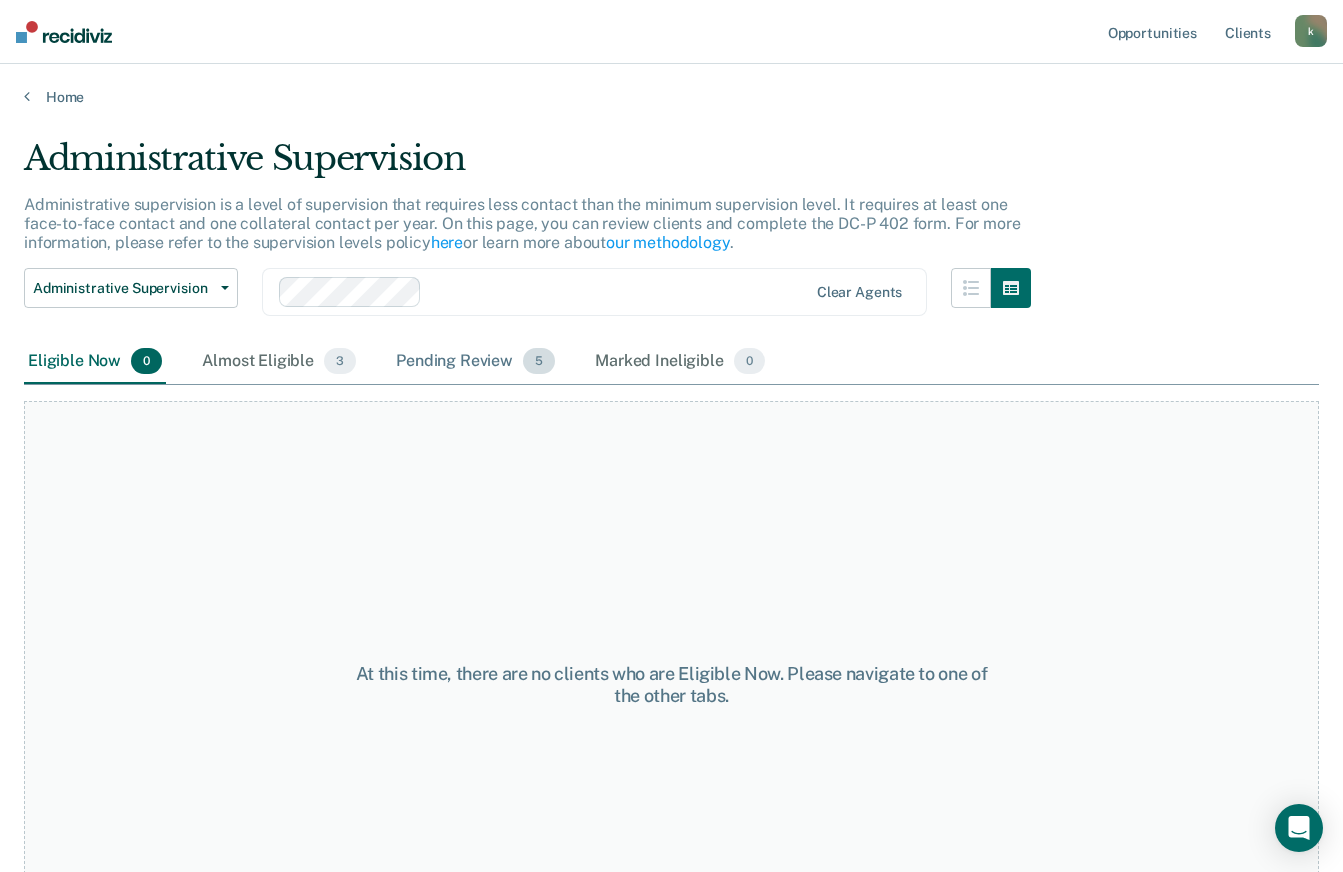 click on "Pending Review 5" at bounding box center [475, 362] 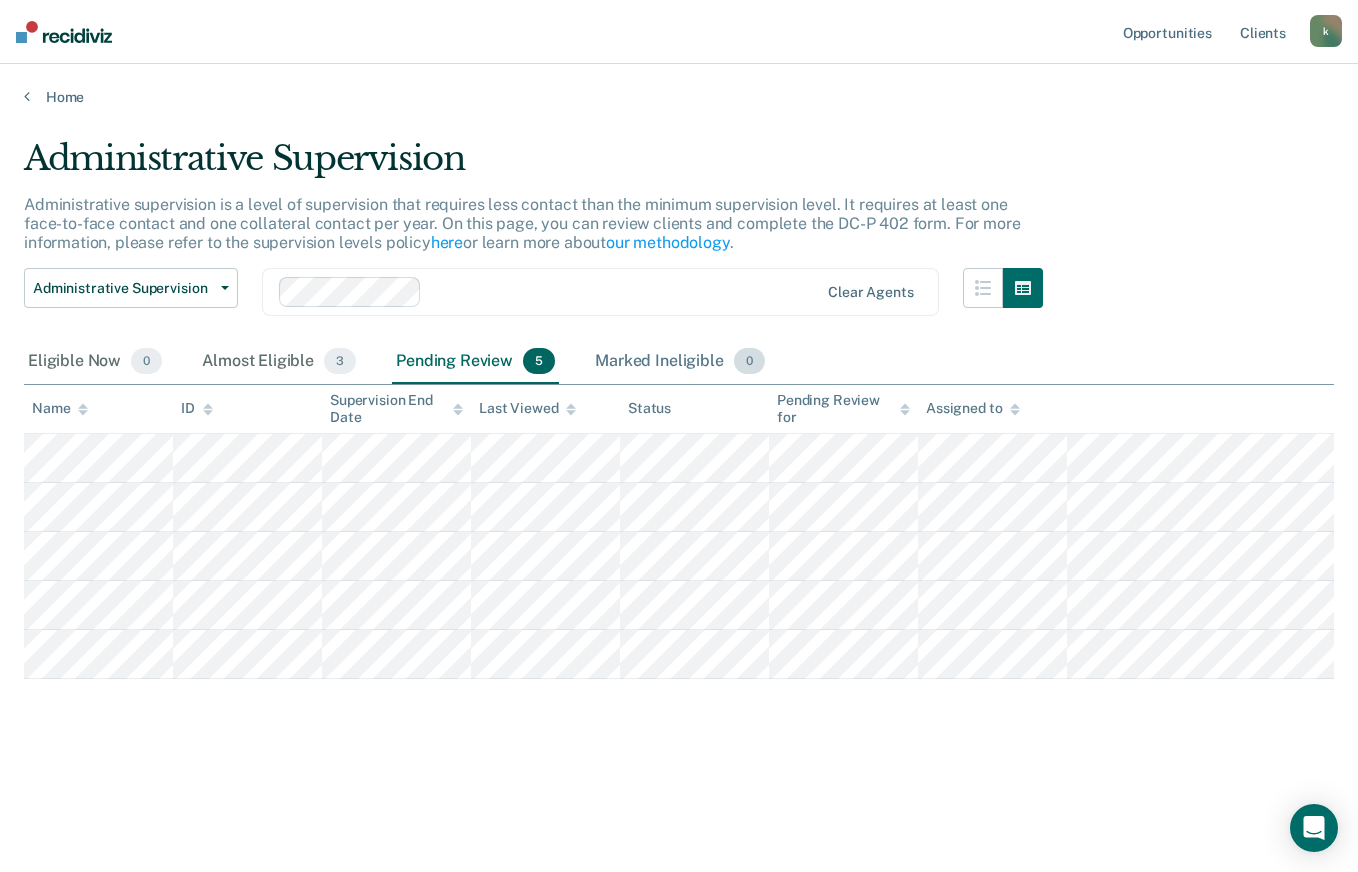 click on "Marked Ineligible 0" at bounding box center (680, 362) 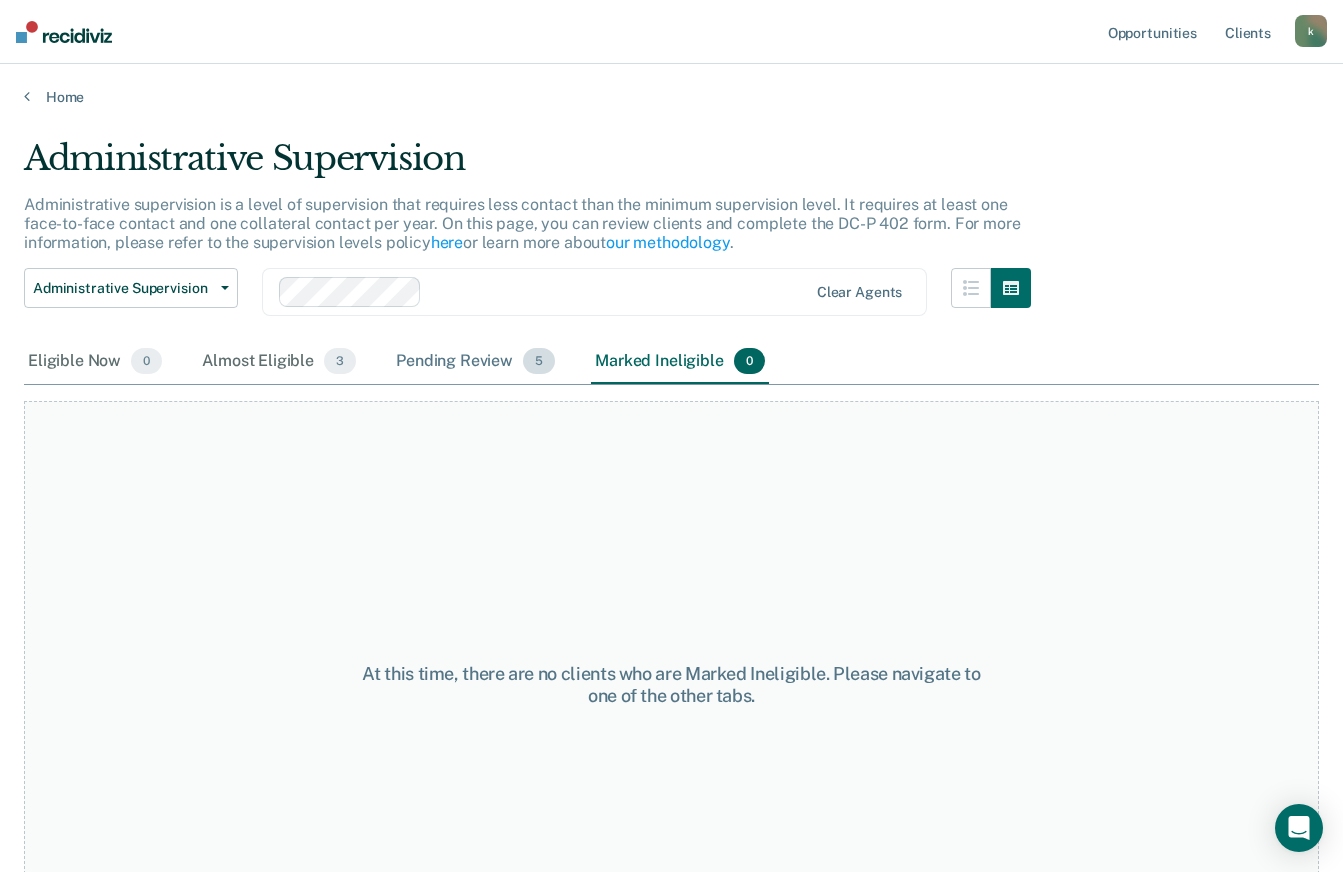 click on "5" at bounding box center [539, 361] 